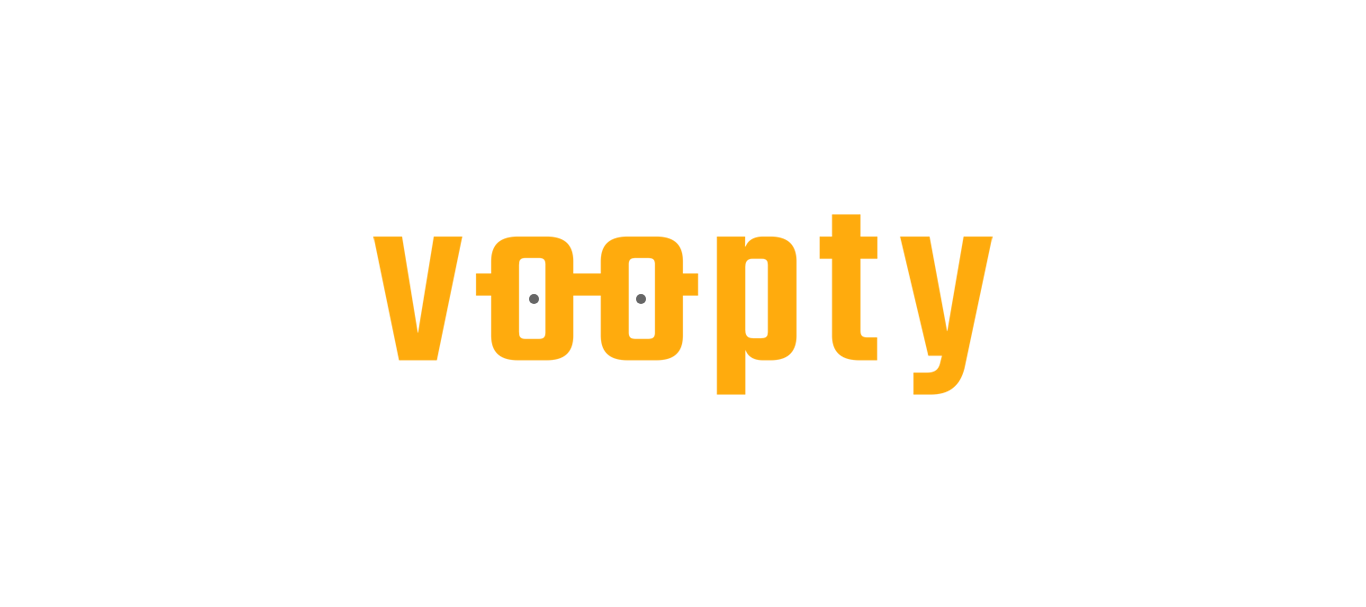 scroll, scrollTop: 0, scrollLeft: 0, axis: both 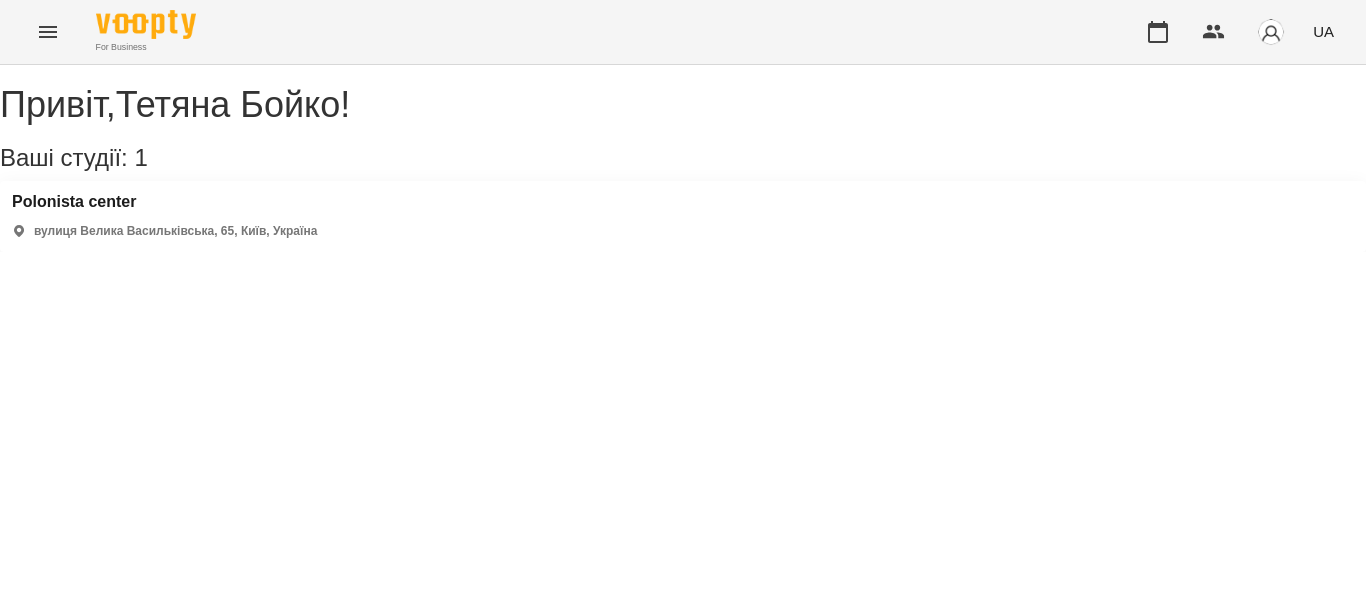 click on "Polonista center [STREET], [POSTAL_CODE], [CITY], [COUNTRY]" at bounding box center (164, 216) 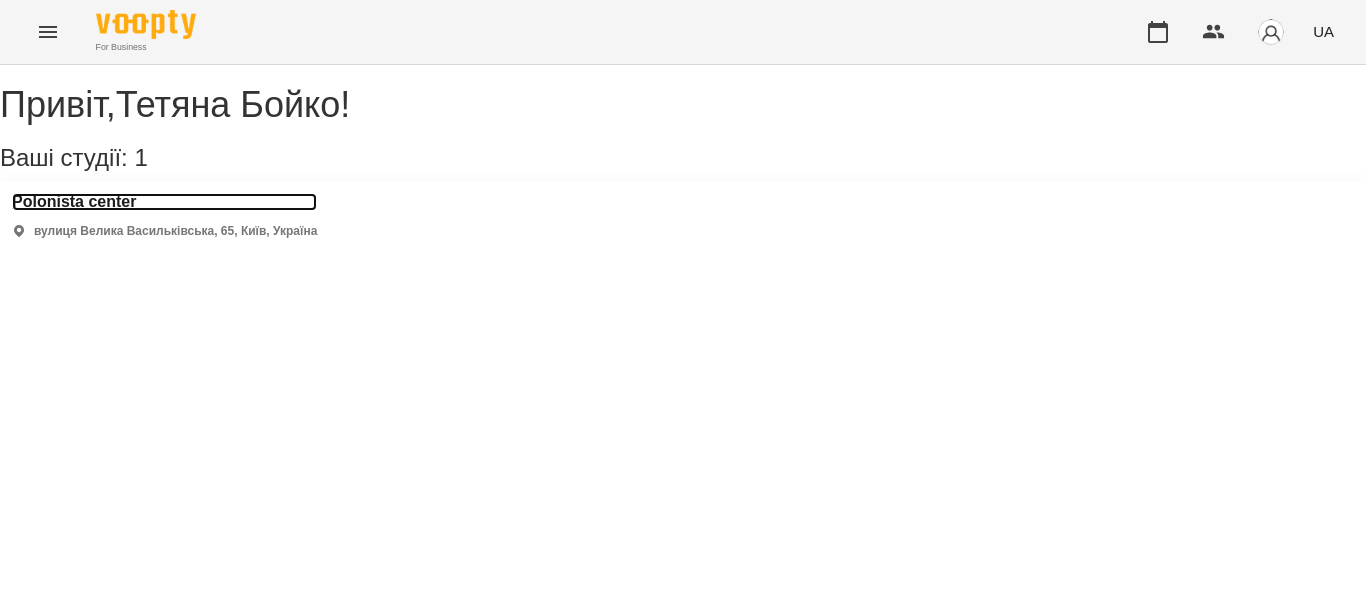 click on "Polonista center" at bounding box center (164, 202) 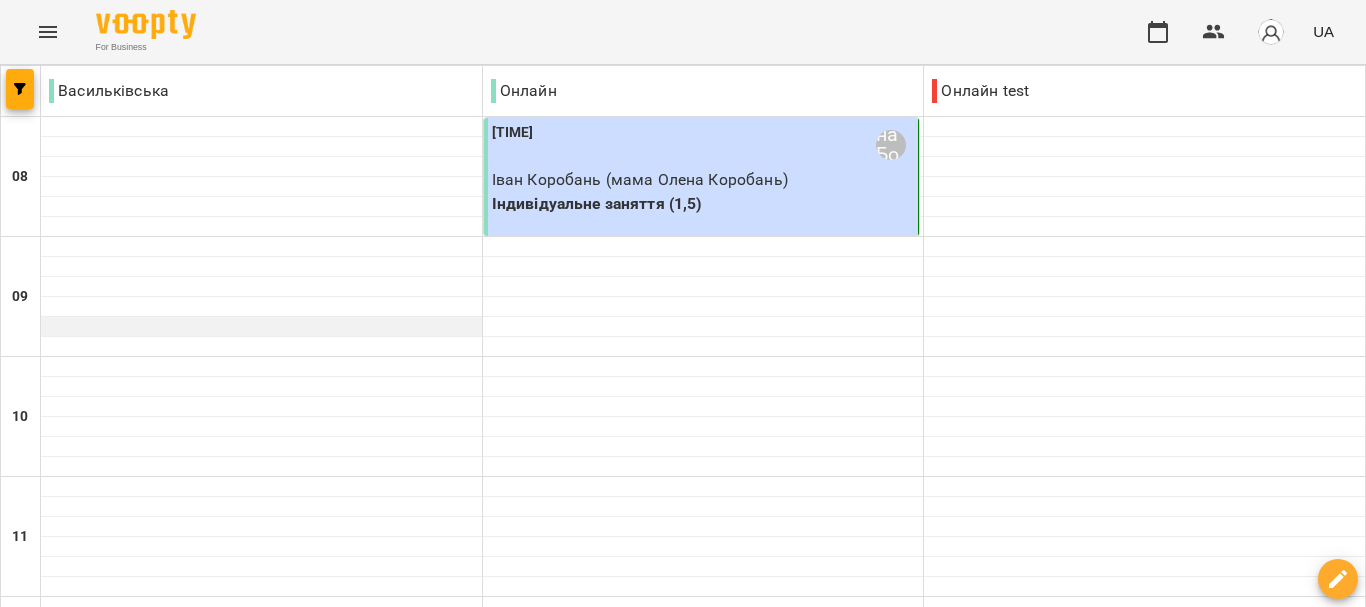 click at bounding box center [261, 327] 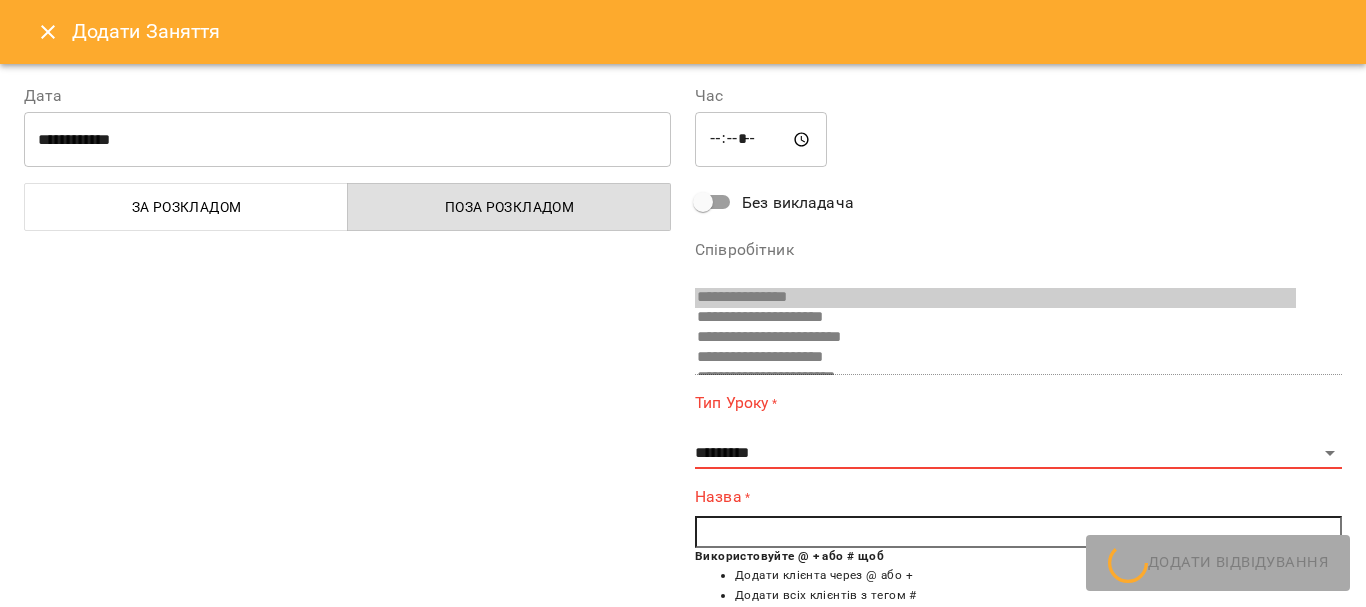 scroll, scrollTop: 133, scrollLeft: 0, axis: vertical 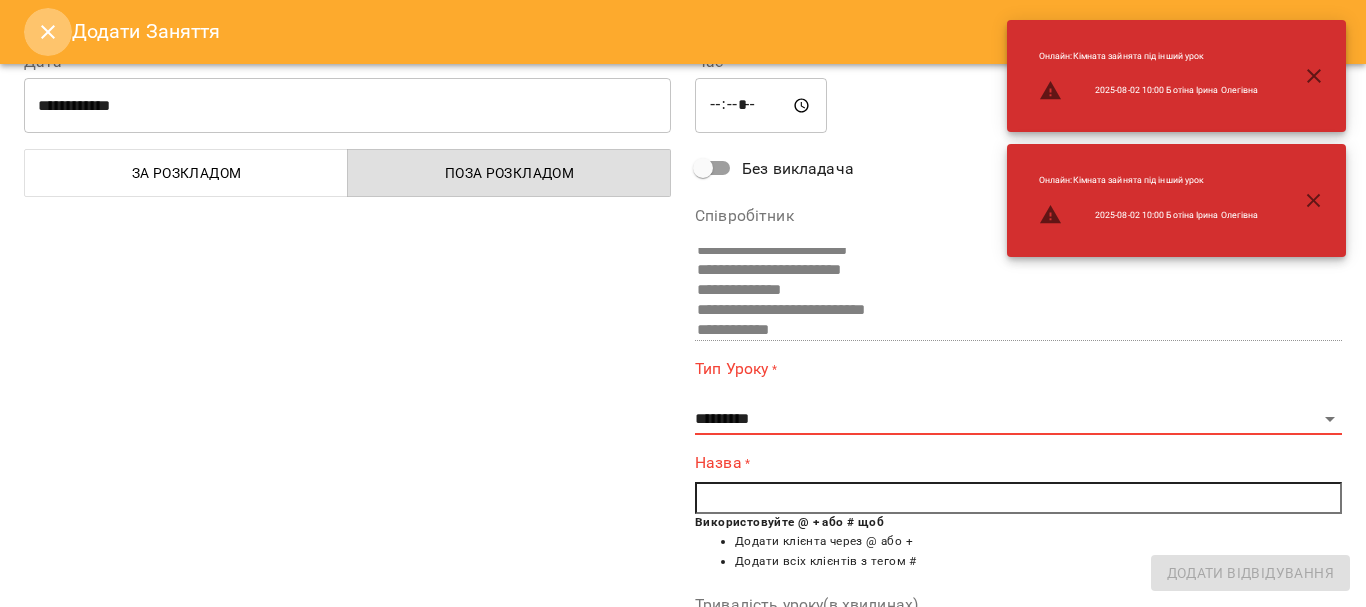 click 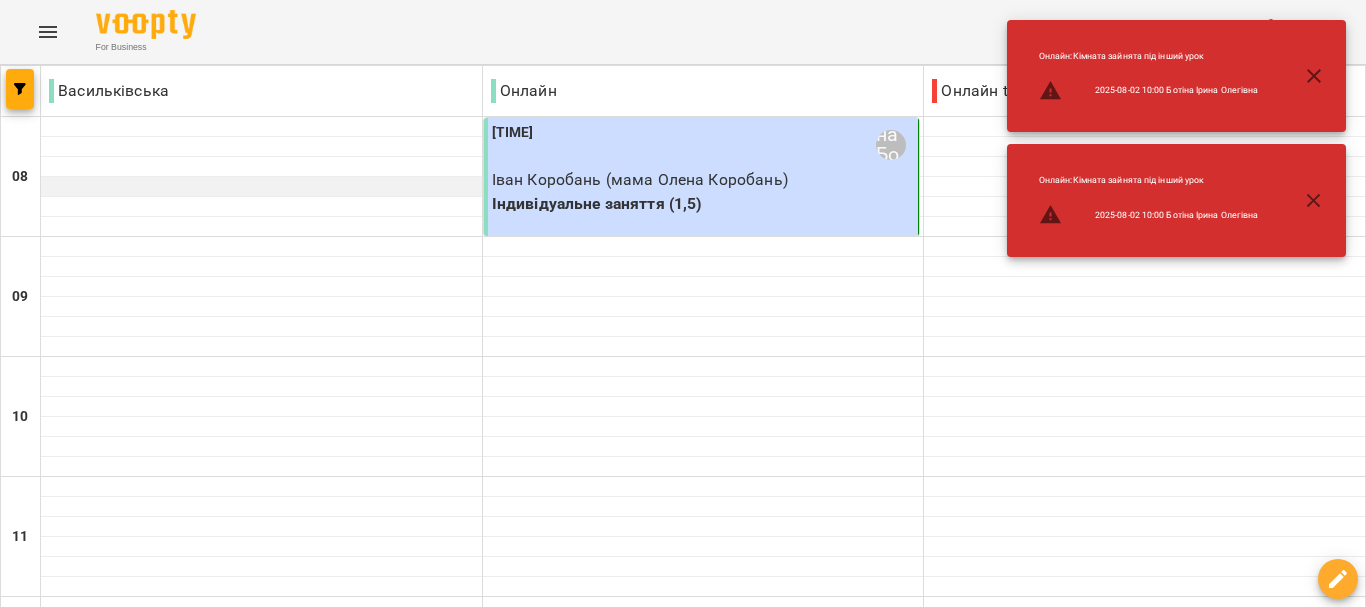 scroll, scrollTop: 0, scrollLeft: 0, axis: both 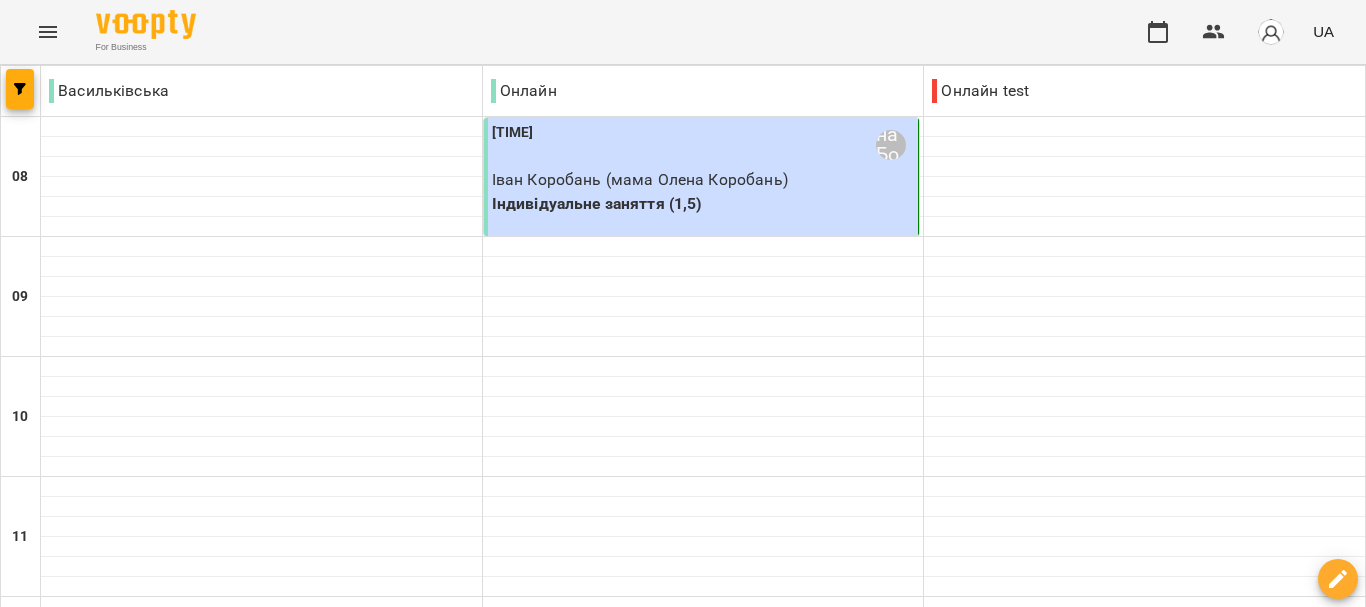 click at bounding box center (782, 2008) 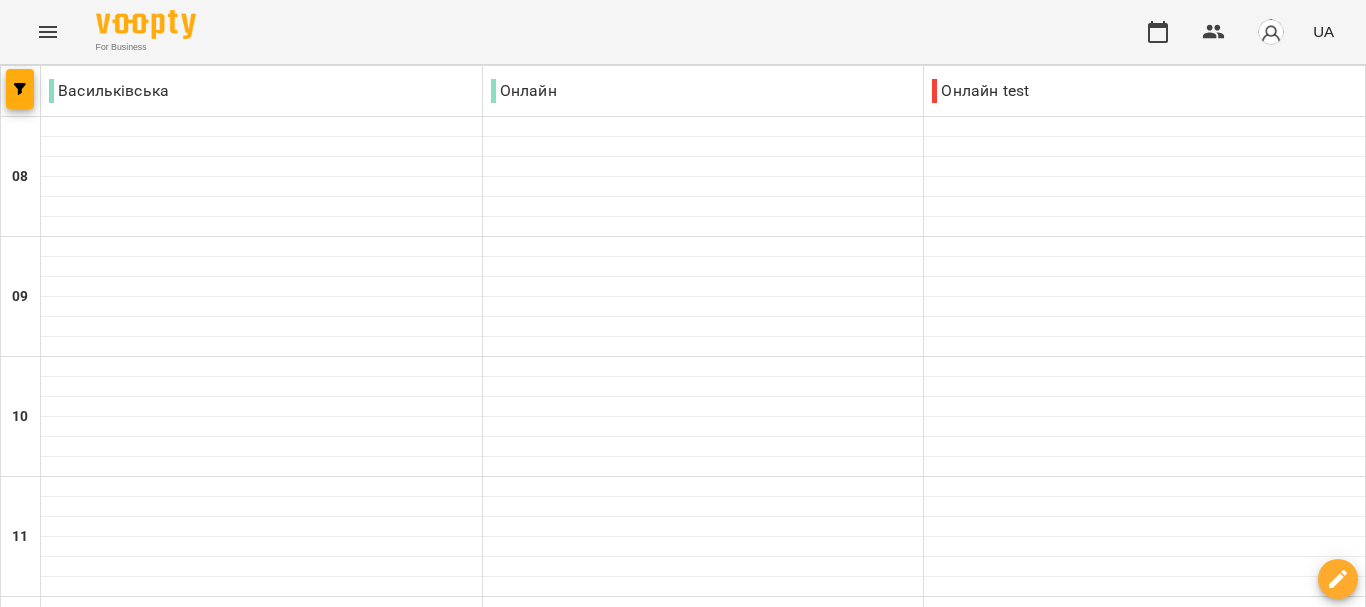 click at bounding box center (583, 2008) 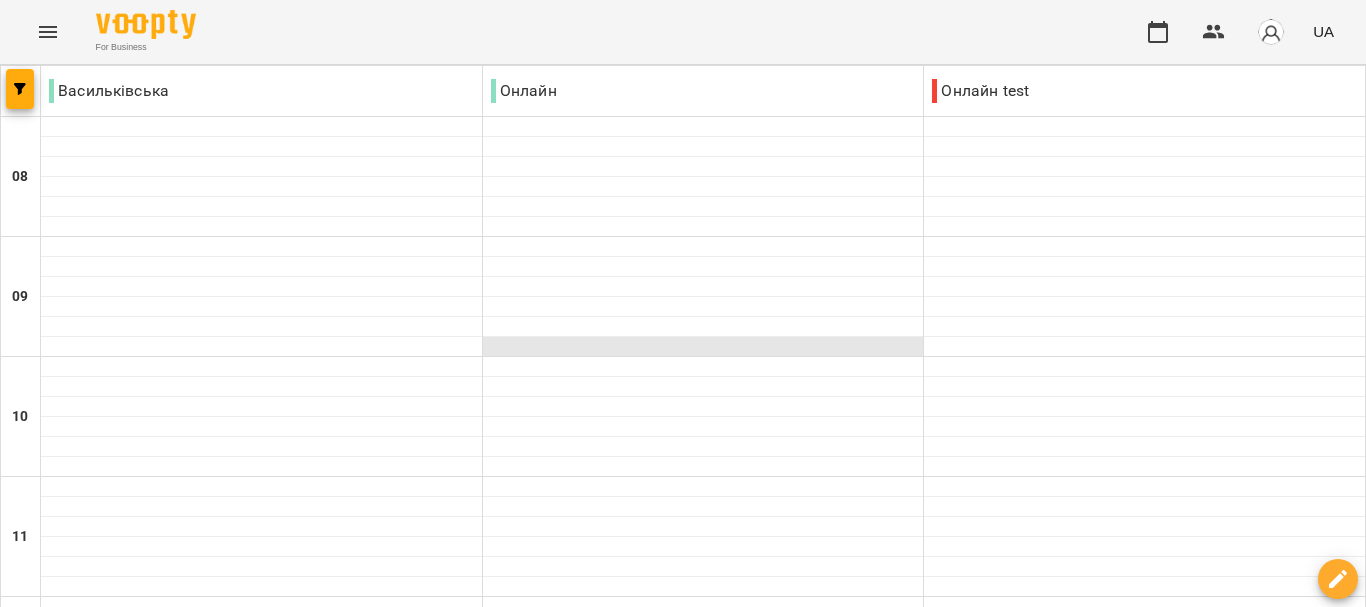 scroll, scrollTop: 609, scrollLeft: 0, axis: vertical 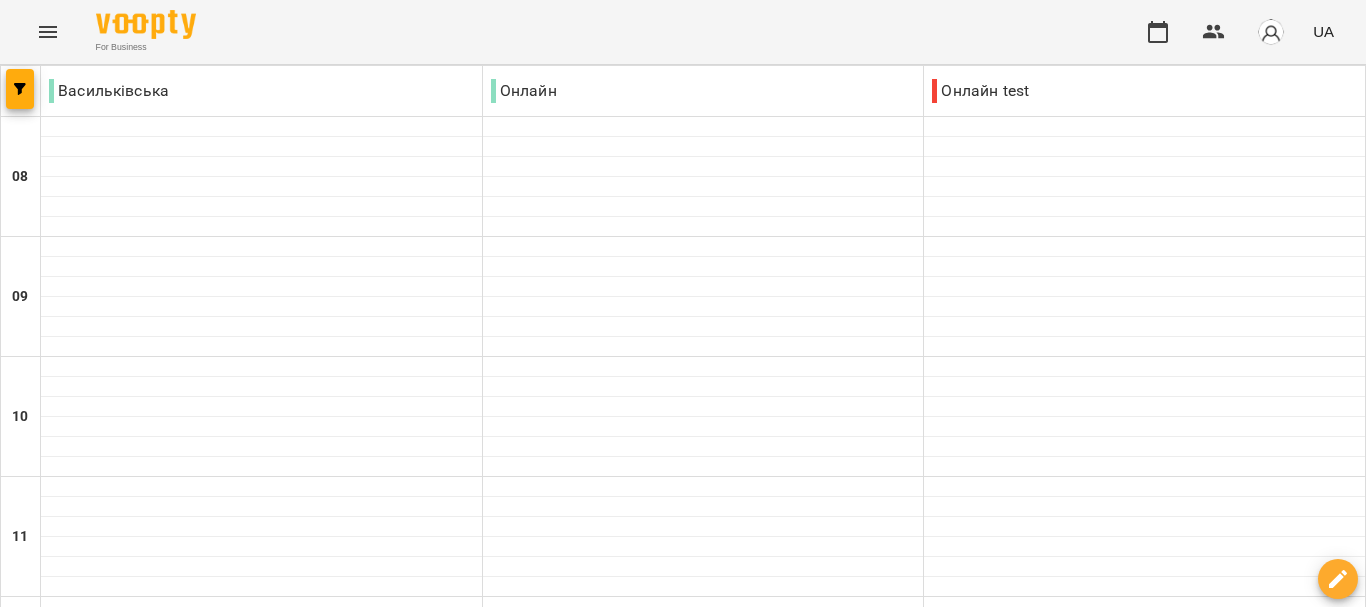 click on "[TIME] [NAME] [NAME] Індивідуальне заняття (1 год) - [NAME] [NAME]" at bounding box center [702, 897] 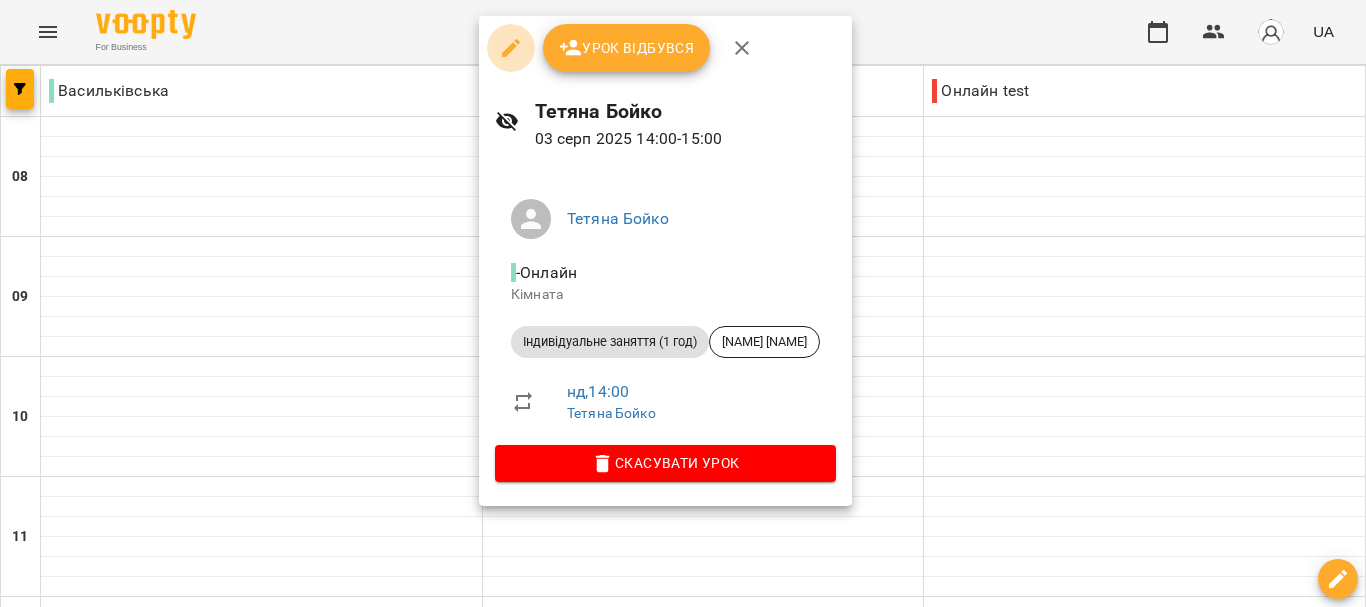 click 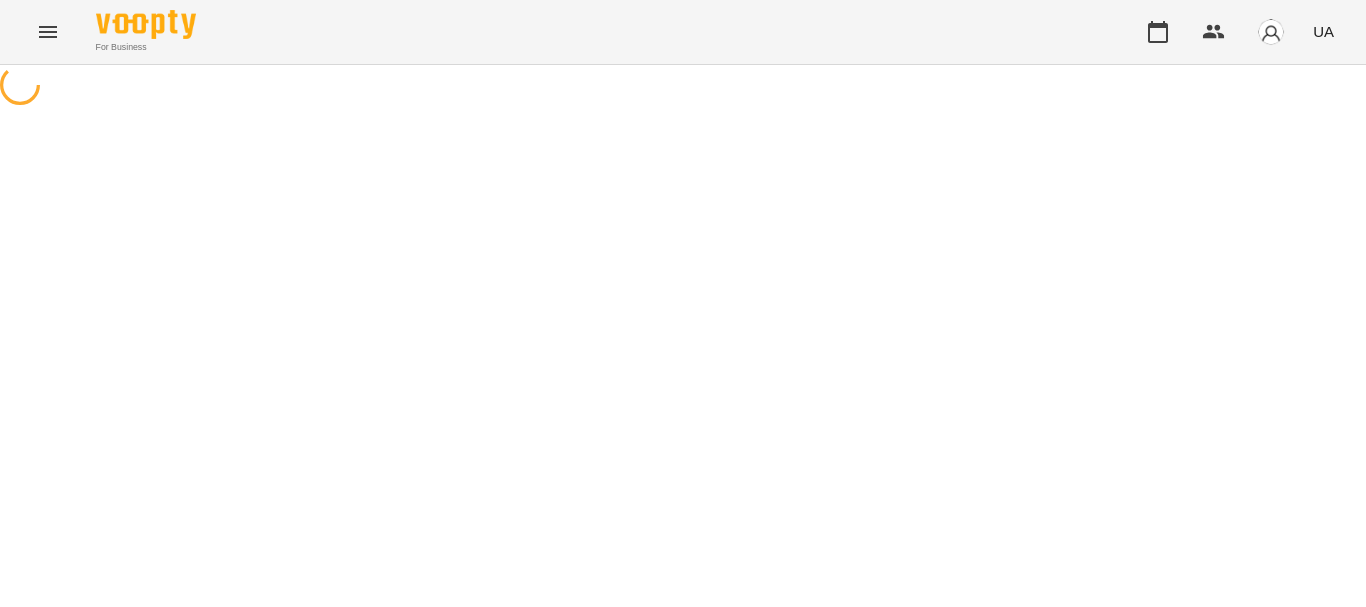 select on "**********" 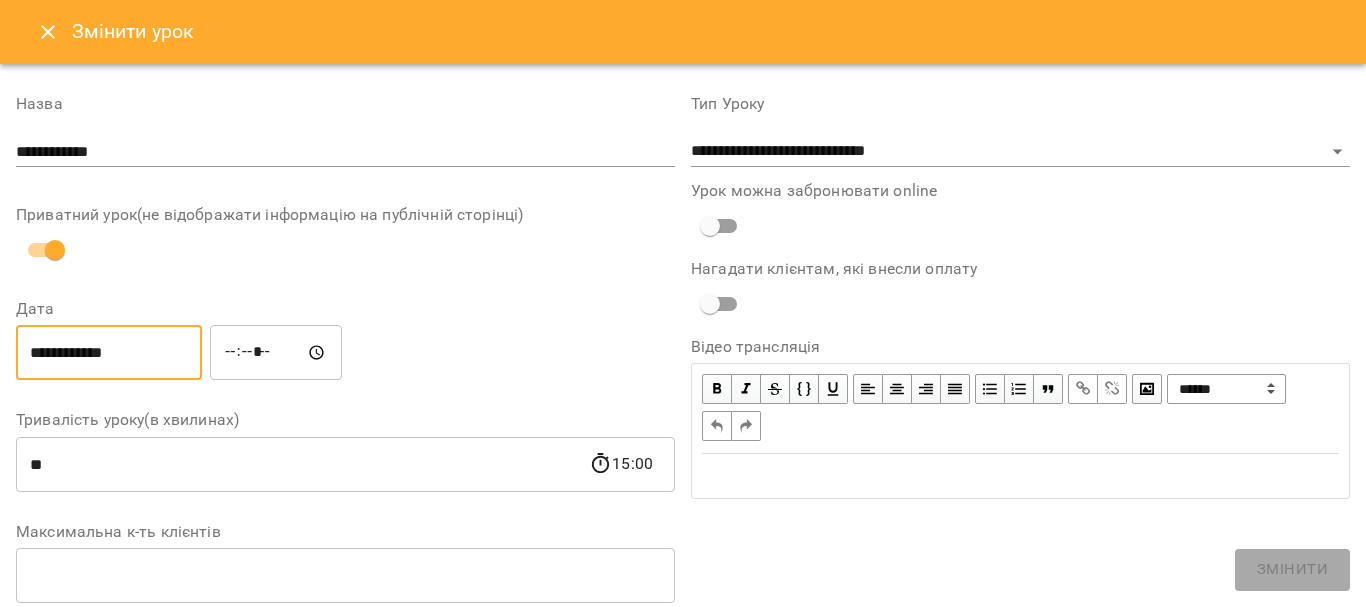 click on "**********" at bounding box center [109, 353] 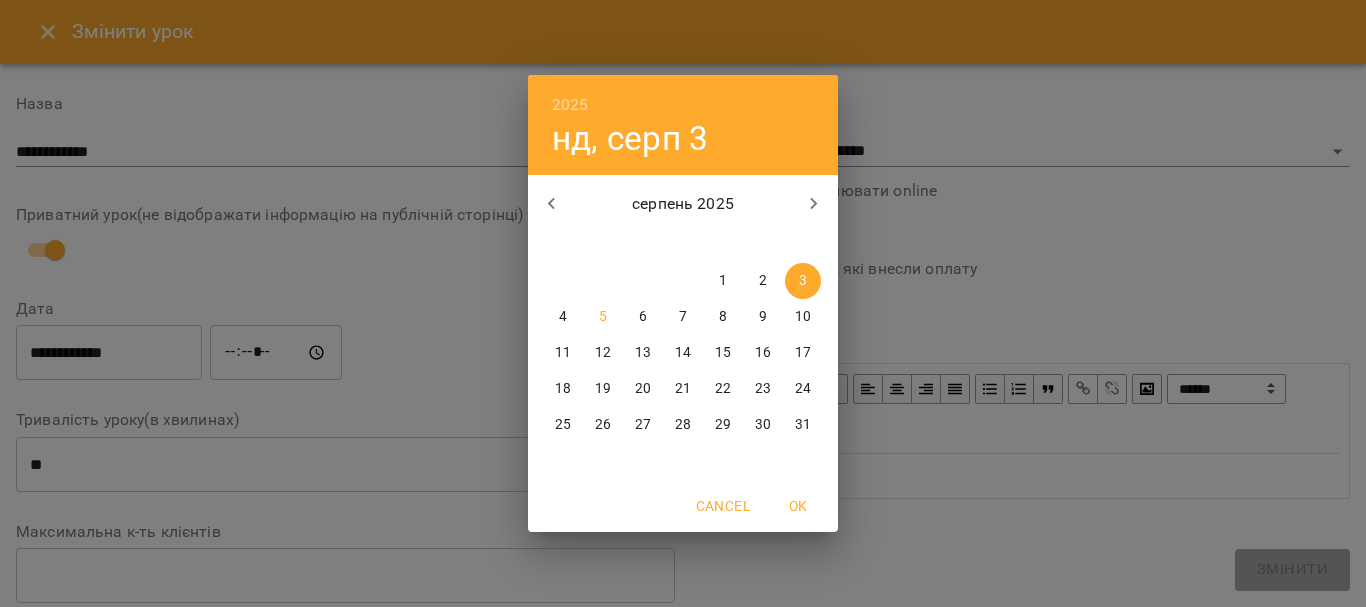 click on "5" at bounding box center [603, 317] 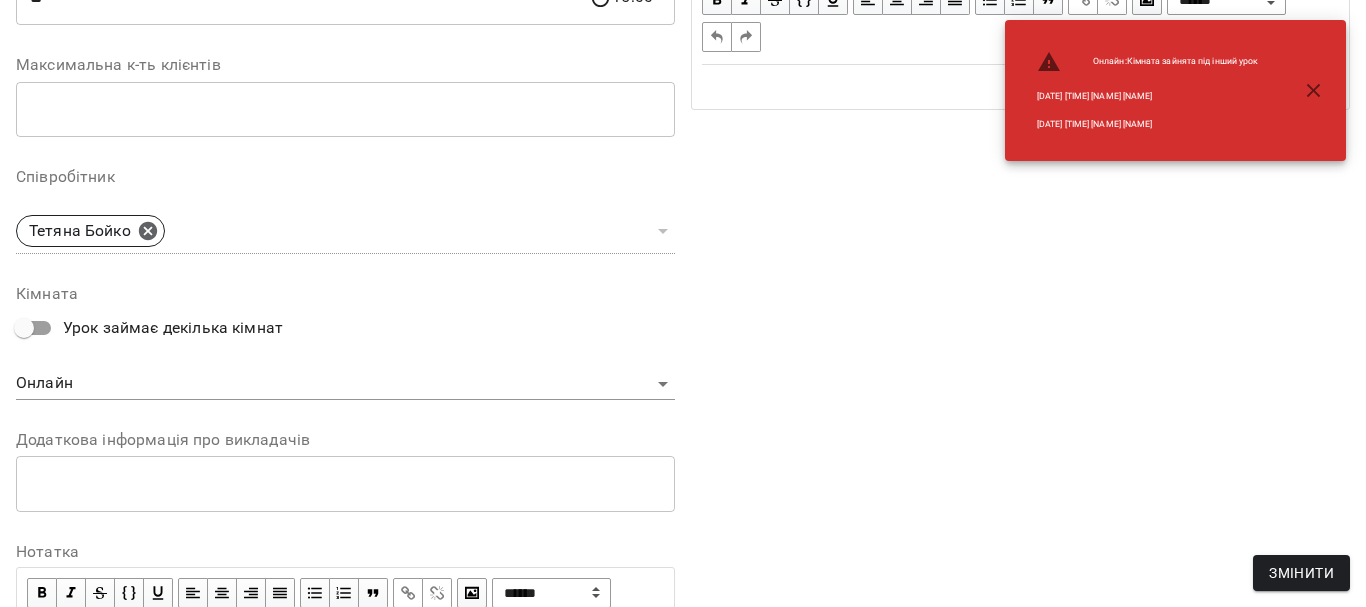 scroll, scrollTop: 652, scrollLeft: 0, axis: vertical 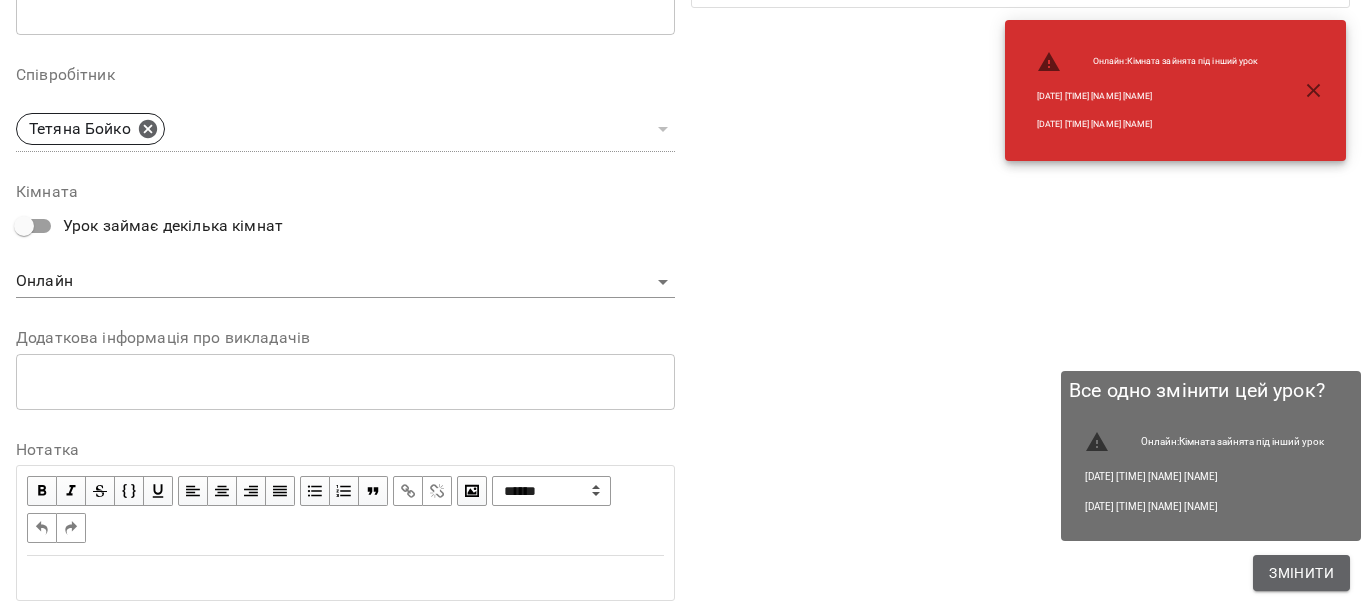 click on "Змінити" at bounding box center (1301, 573) 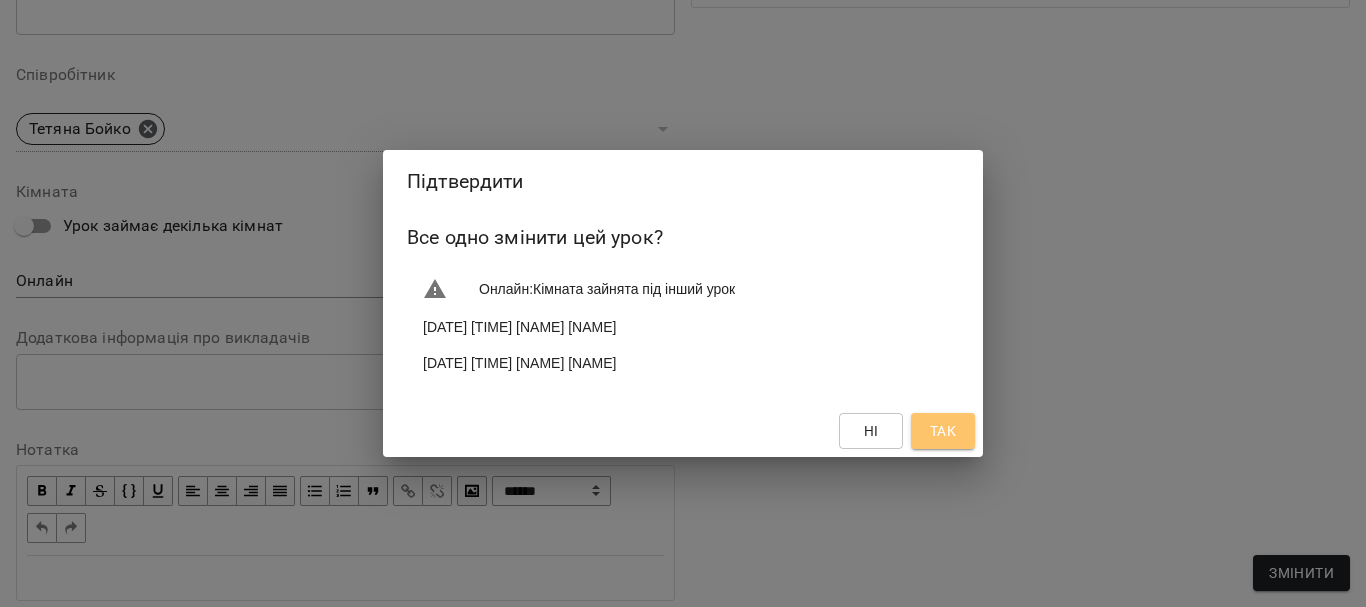 click on "Так" at bounding box center (943, 431) 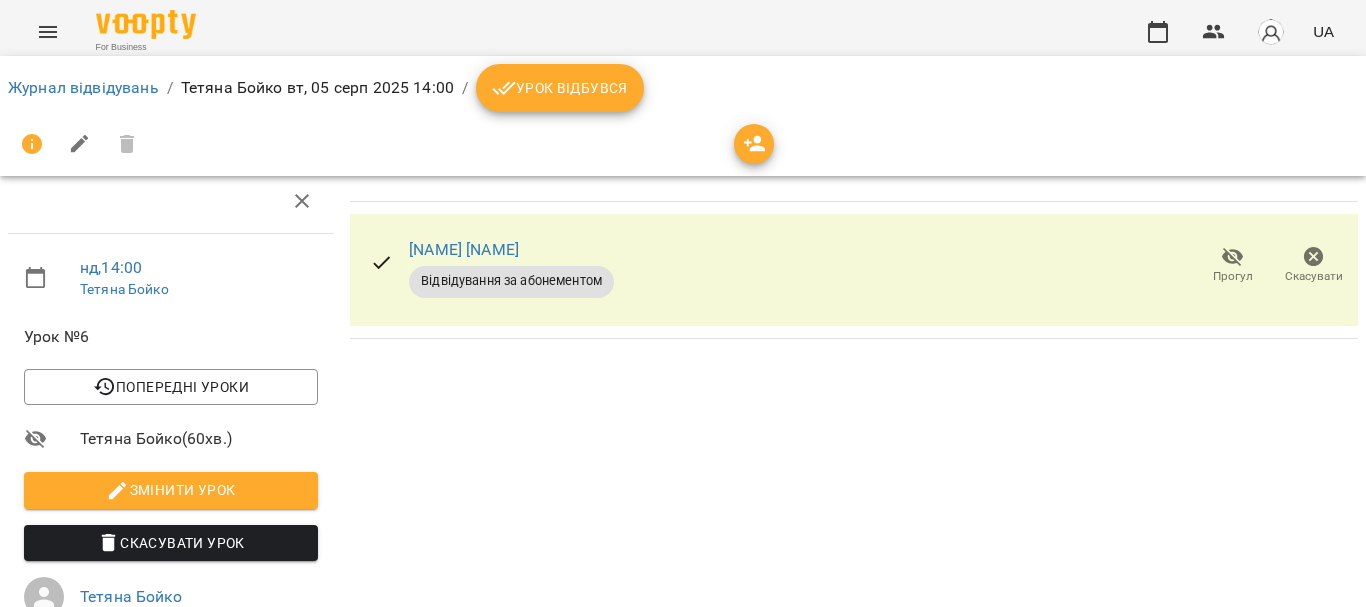 scroll, scrollTop: 0, scrollLeft: 0, axis: both 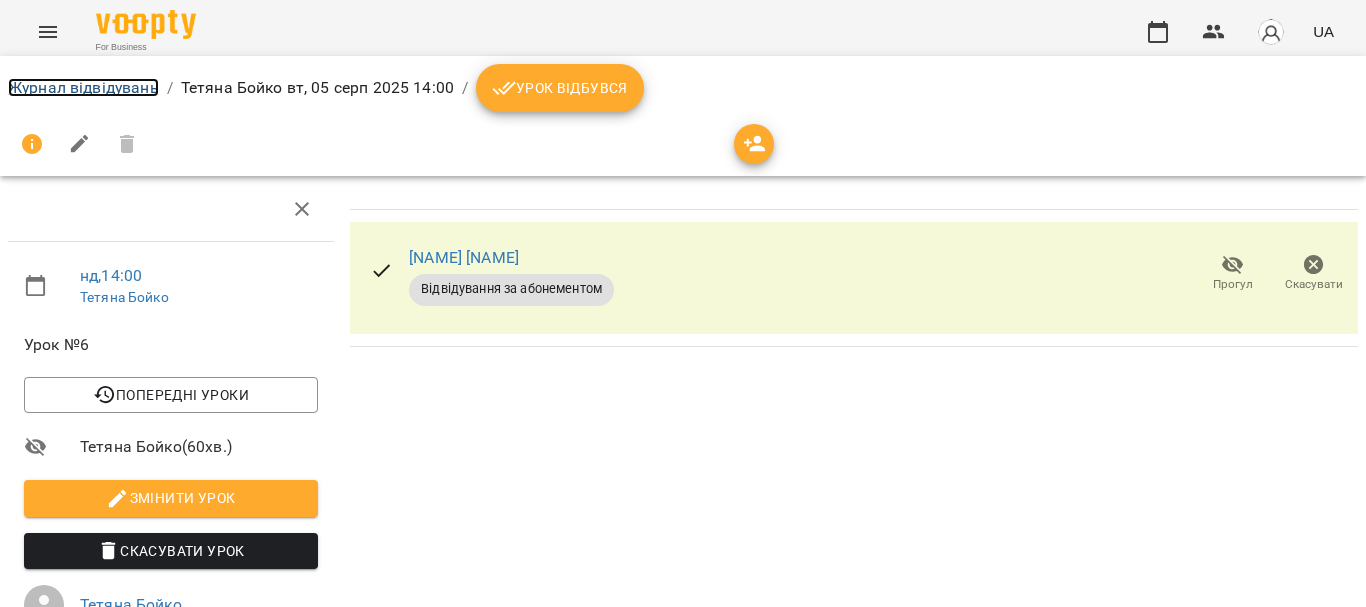 click on "Журнал відвідувань" at bounding box center [83, 87] 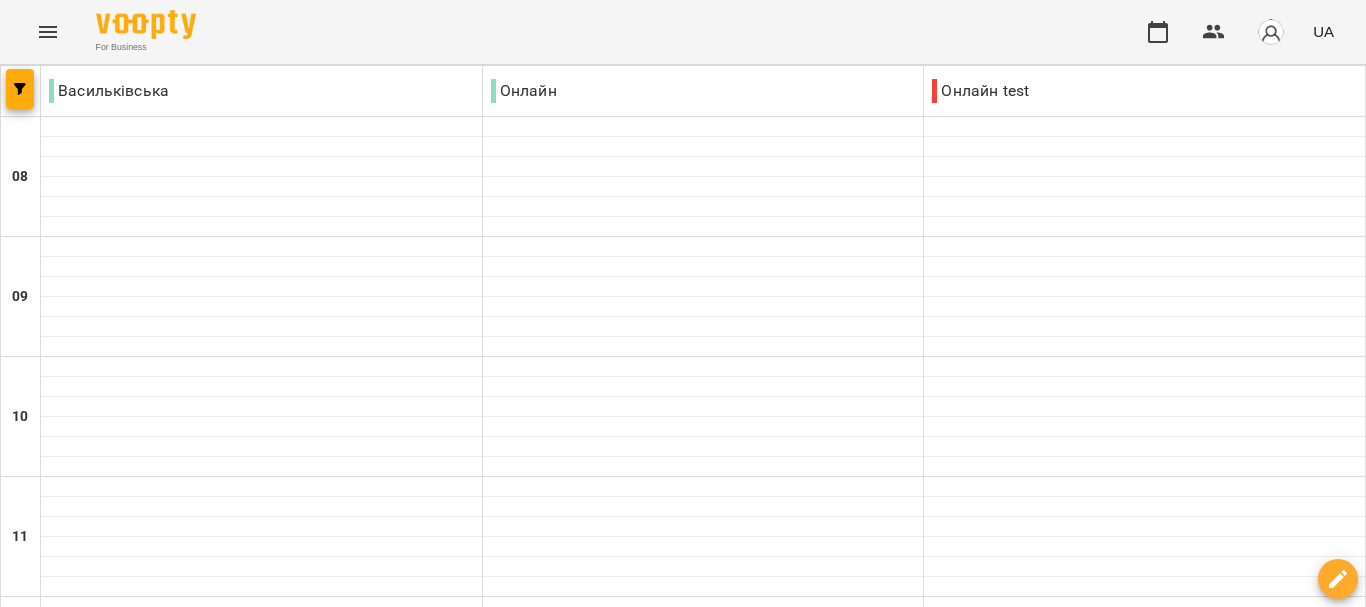 scroll, scrollTop: 0, scrollLeft: 0, axis: both 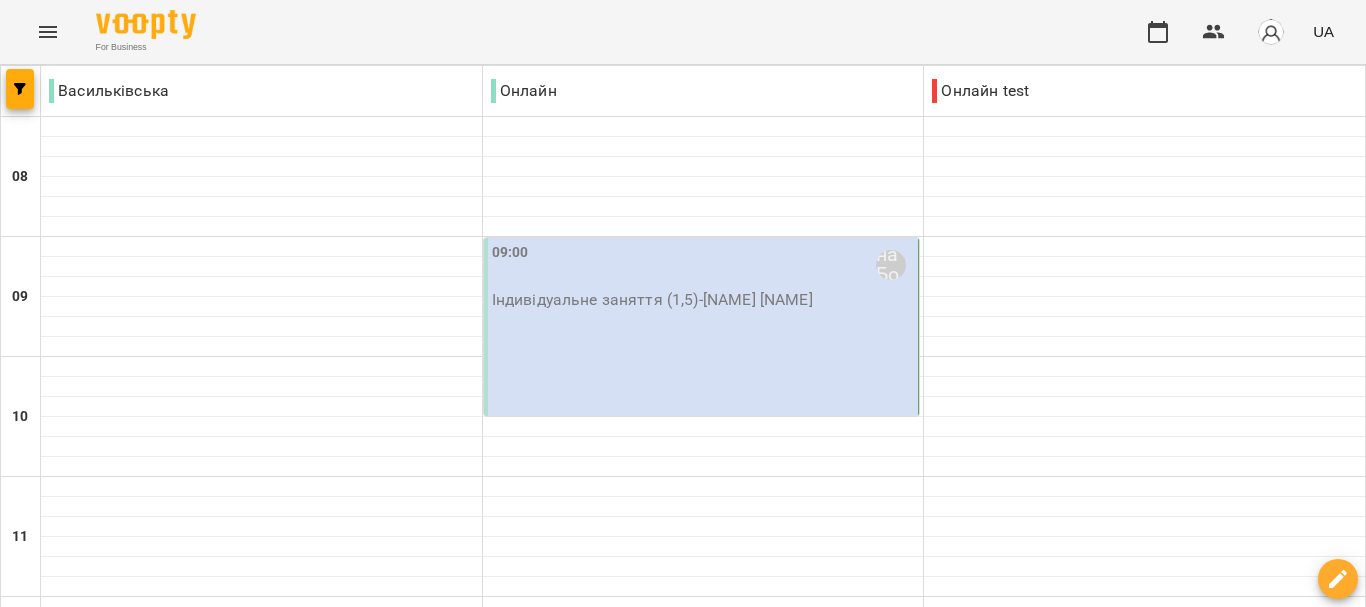click on "[TIME] [NAME] [NAME] Індивідуальне заняття (1,5) - [NAME] [NAME]" at bounding box center (702, 327) 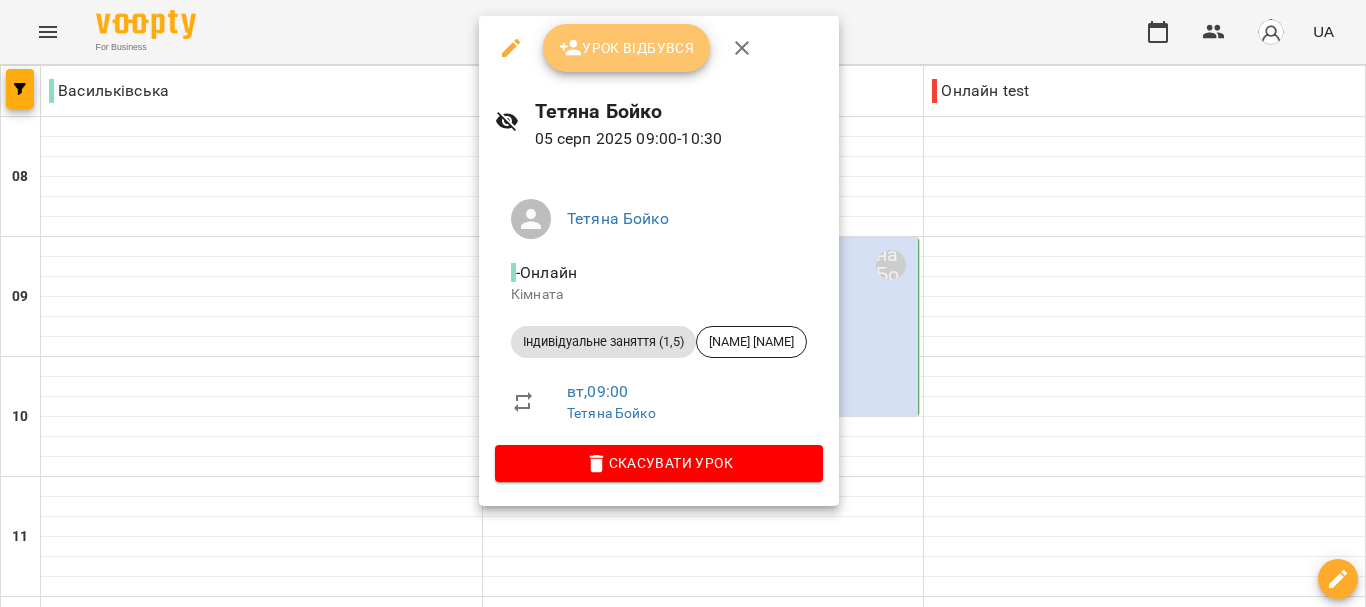 click on "Урок відбувся" at bounding box center [627, 48] 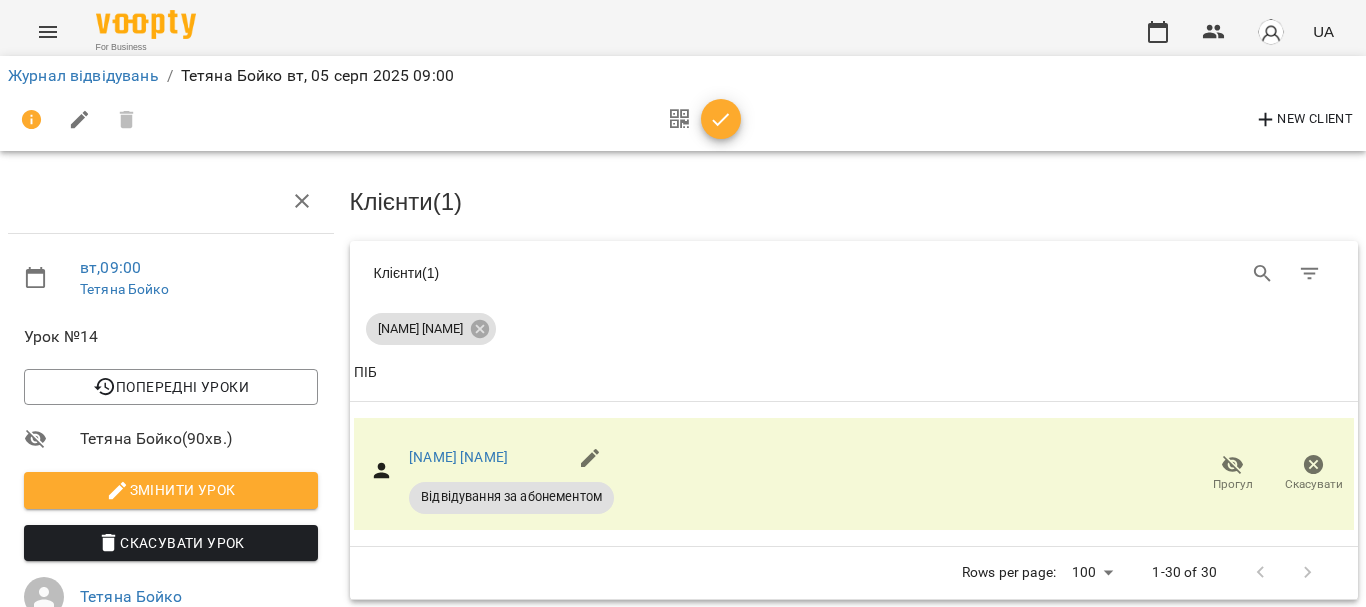 scroll, scrollTop: 0, scrollLeft: 0, axis: both 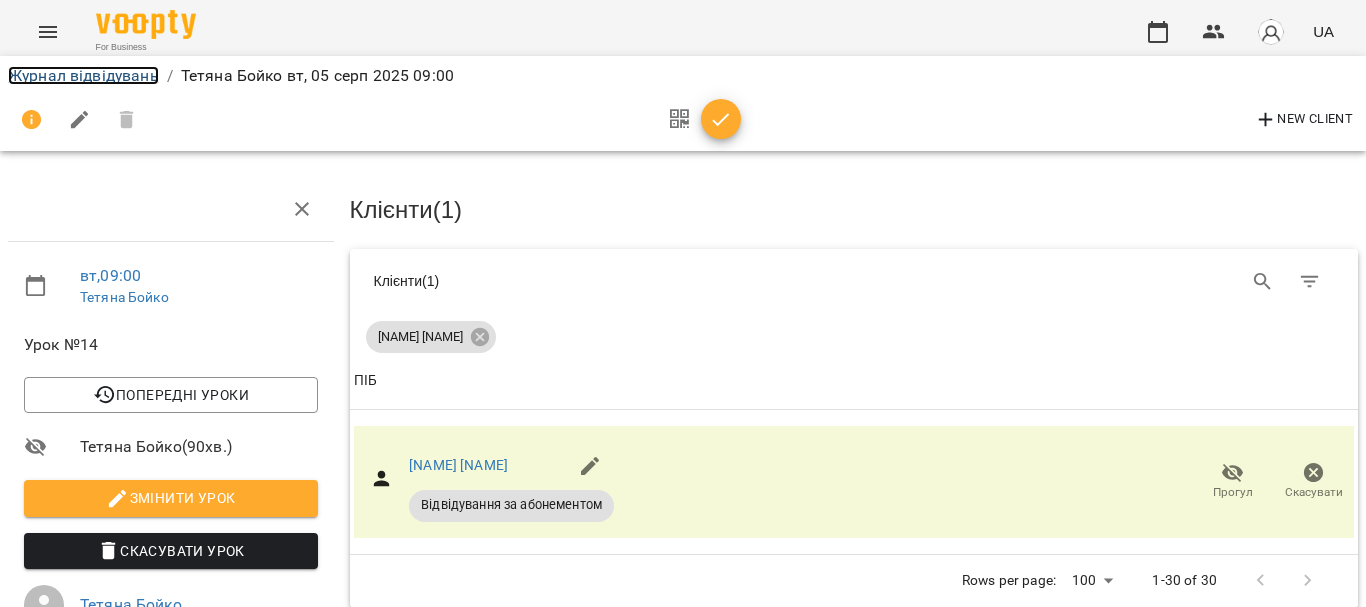 click on "Журнал відвідувань" at bounding box center (83, 75) 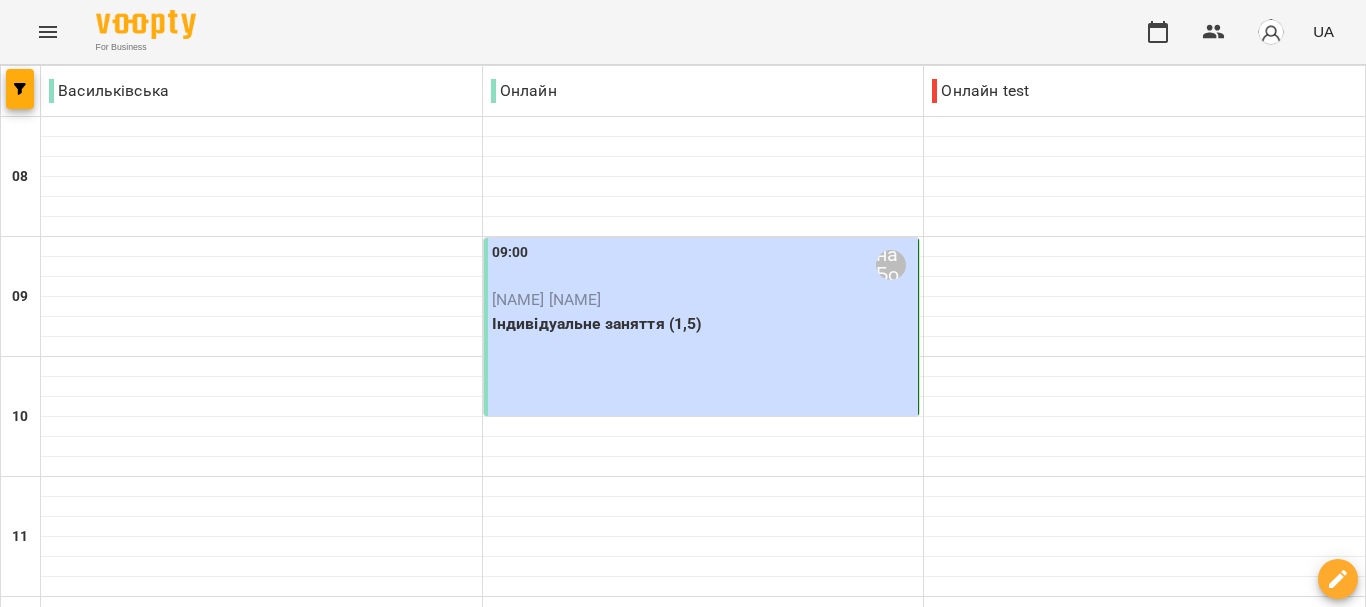 scroll, scrollTop: 686, scrollLeft: 0, axis: vertical 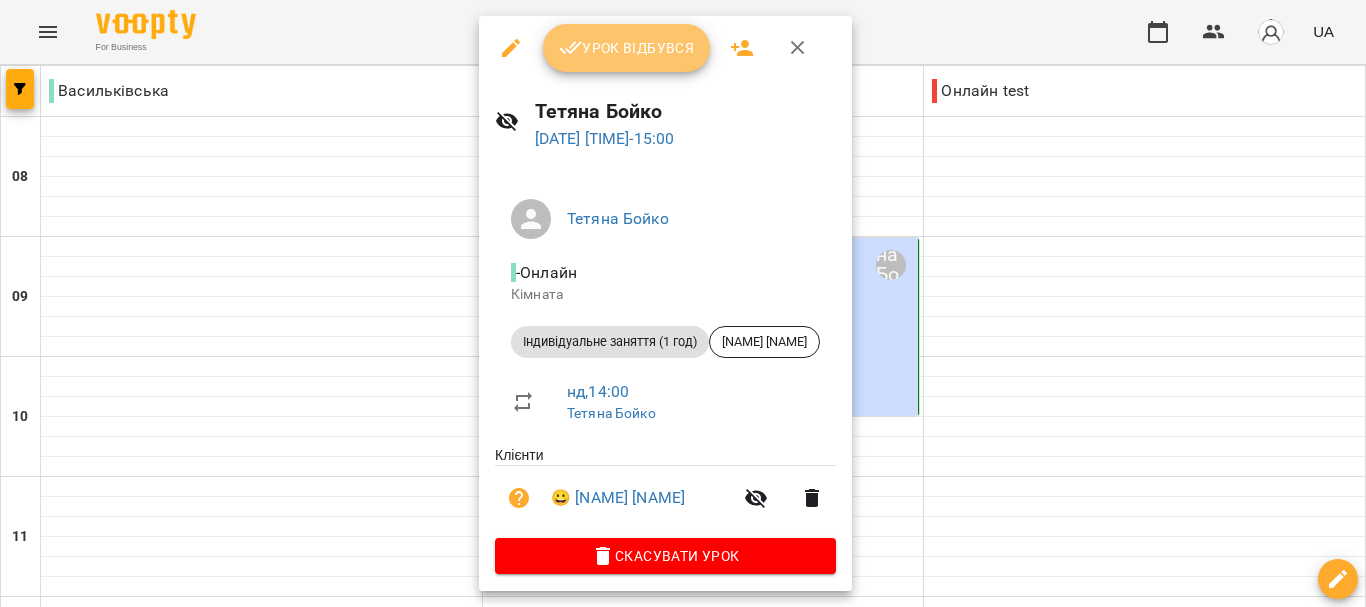click on "Урок відбувся" at bounding box center (627, 48) 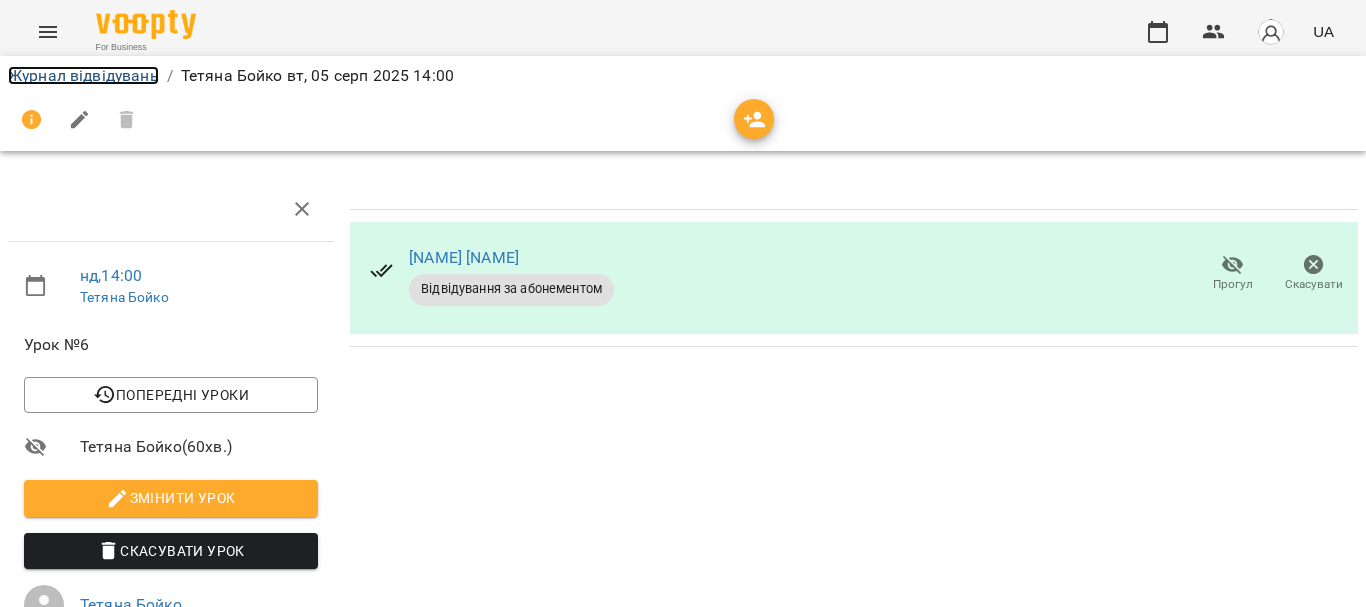 click on "Журнал відвідувань" at bounding box center (83, 75) 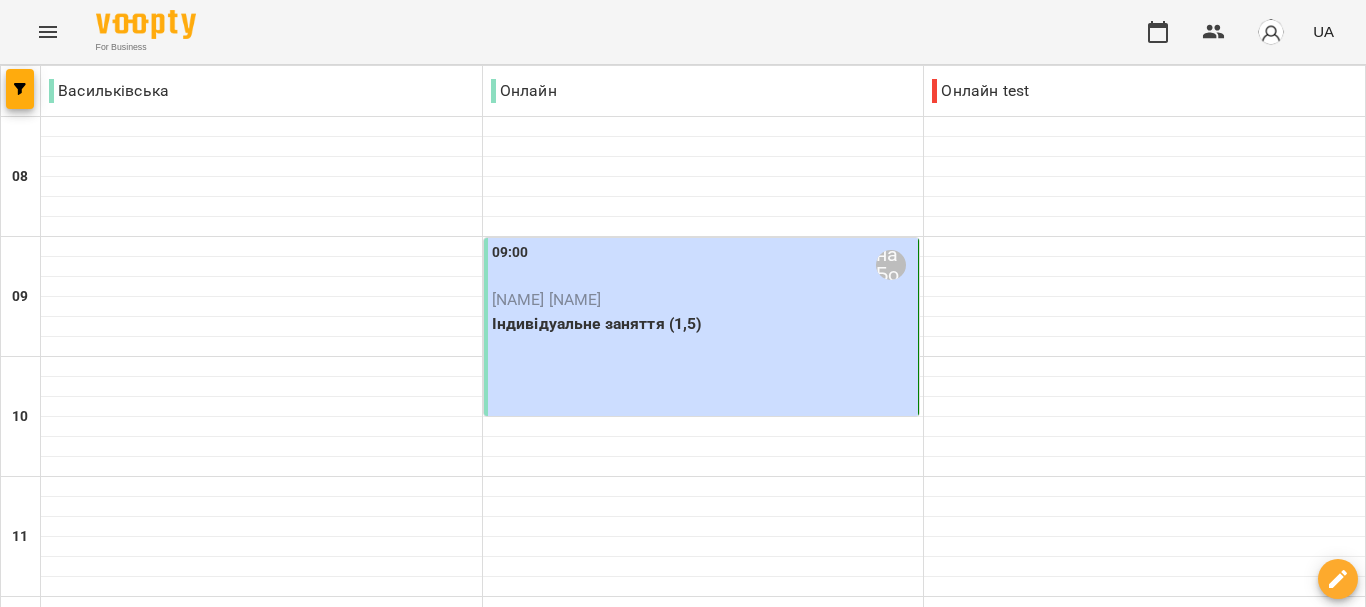 scroll, scrollTop: 1443, scrollLeft: 0, axis: vertical 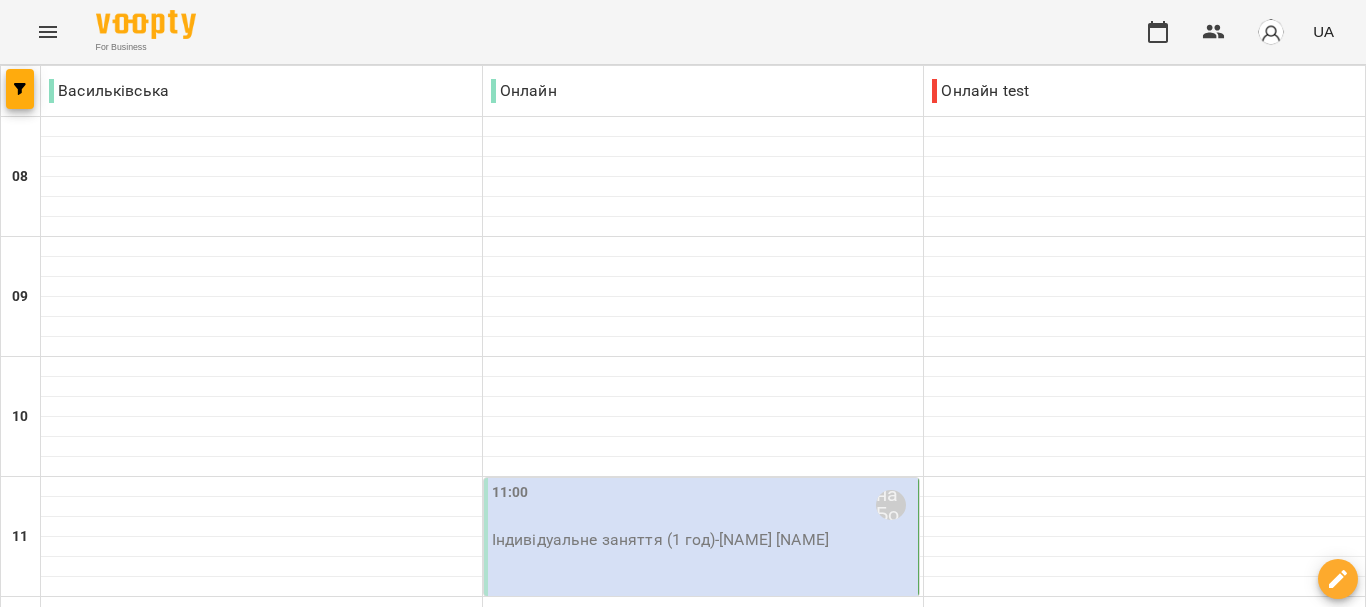 click on "чт" at bounding box center [776, 1943] 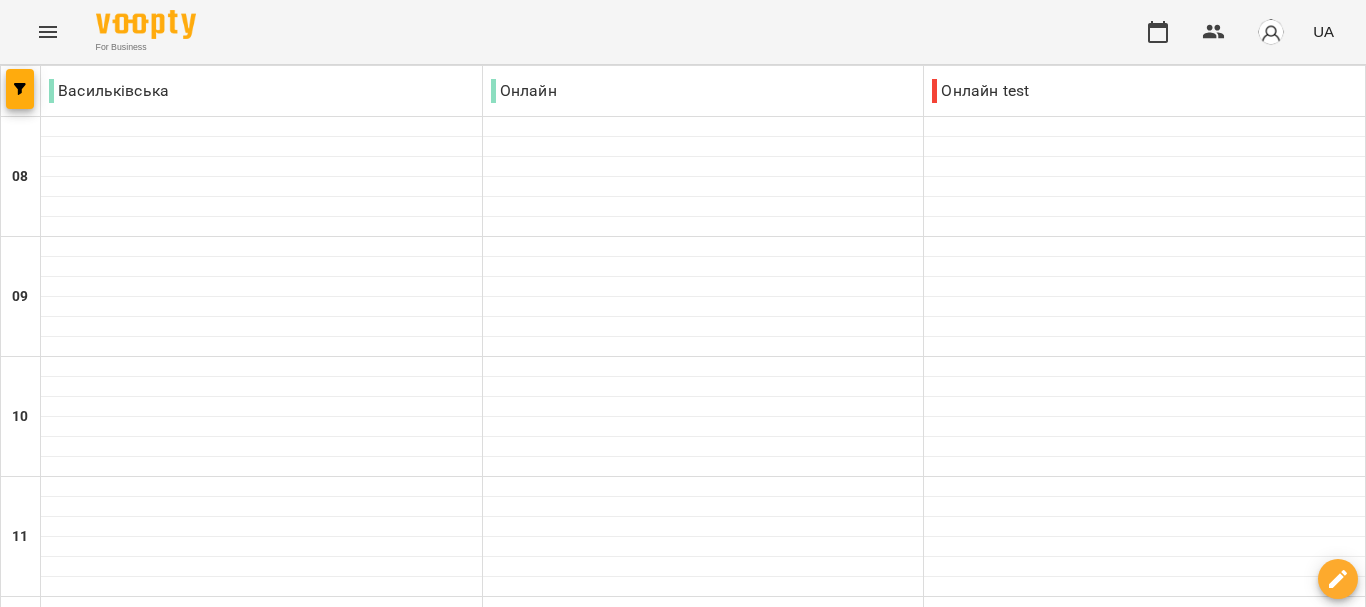 scroll, scrollTop: 1443, scrollLeft: 0, axis: vertical 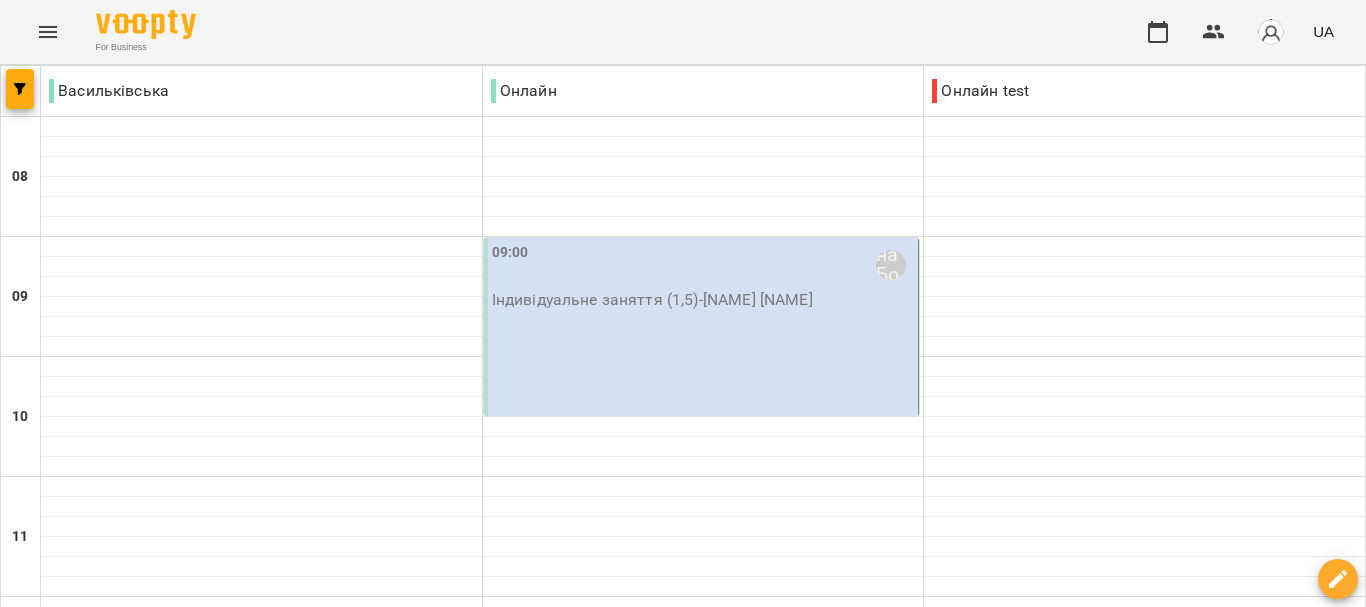 click at bounding box center [261, 1387] 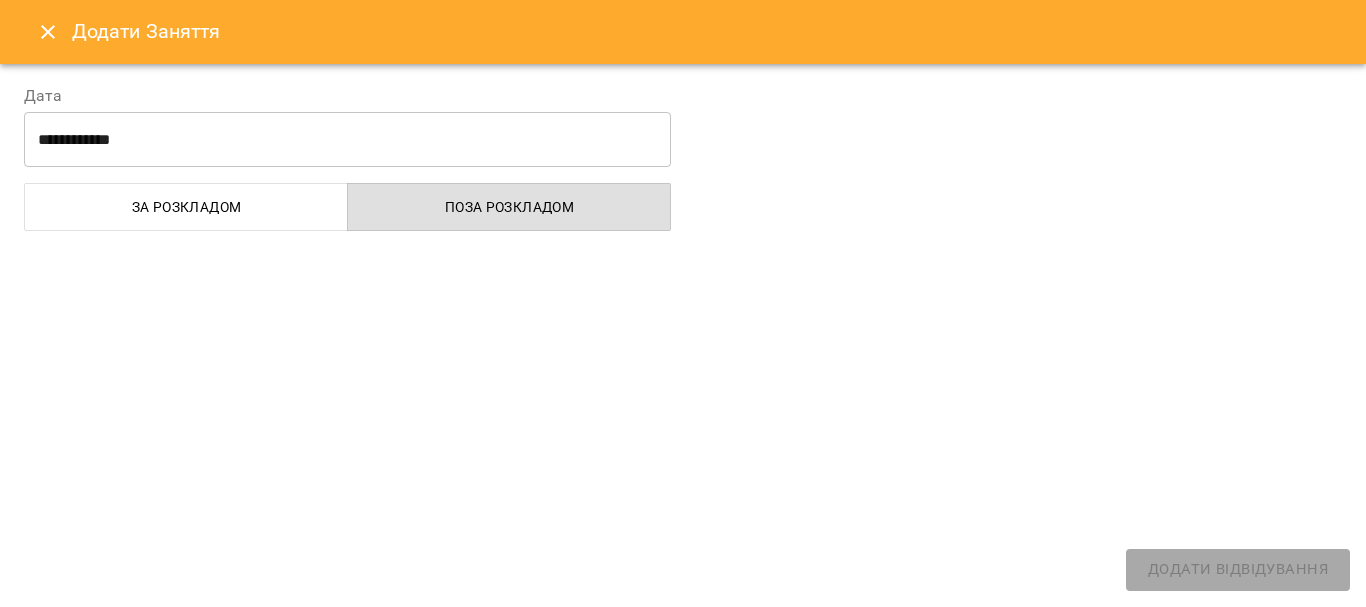 select on "**********" 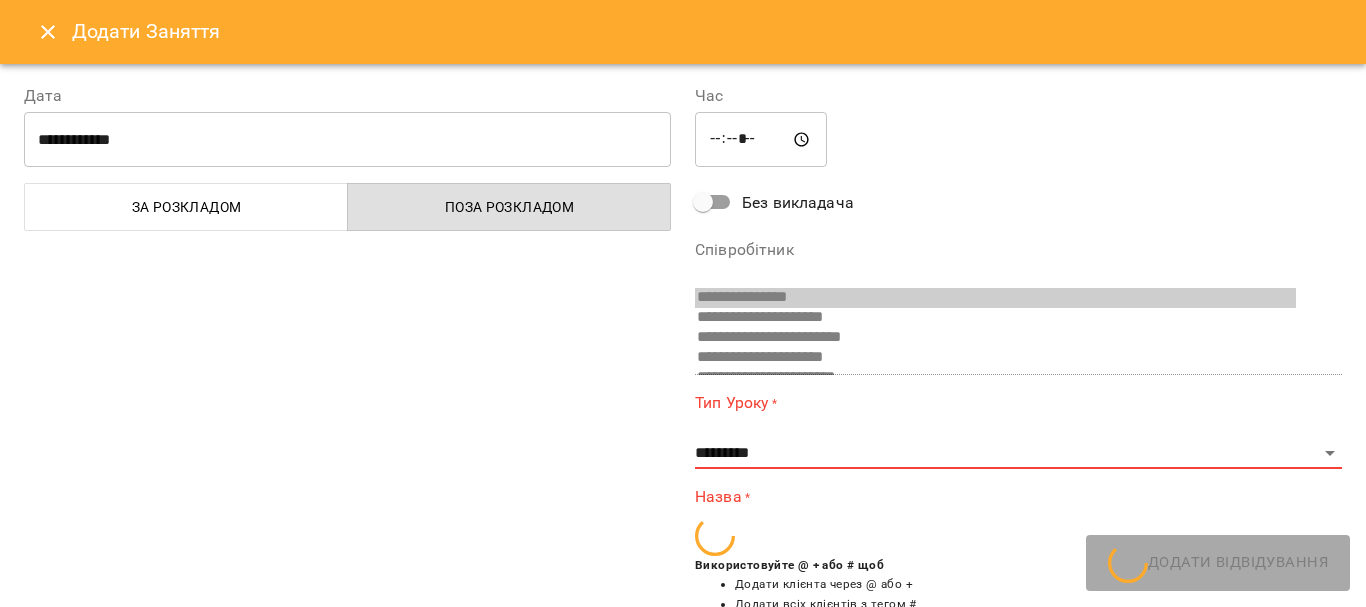 scroll, scrollTop: 133, scrollLeft: 0, axis: vertical 